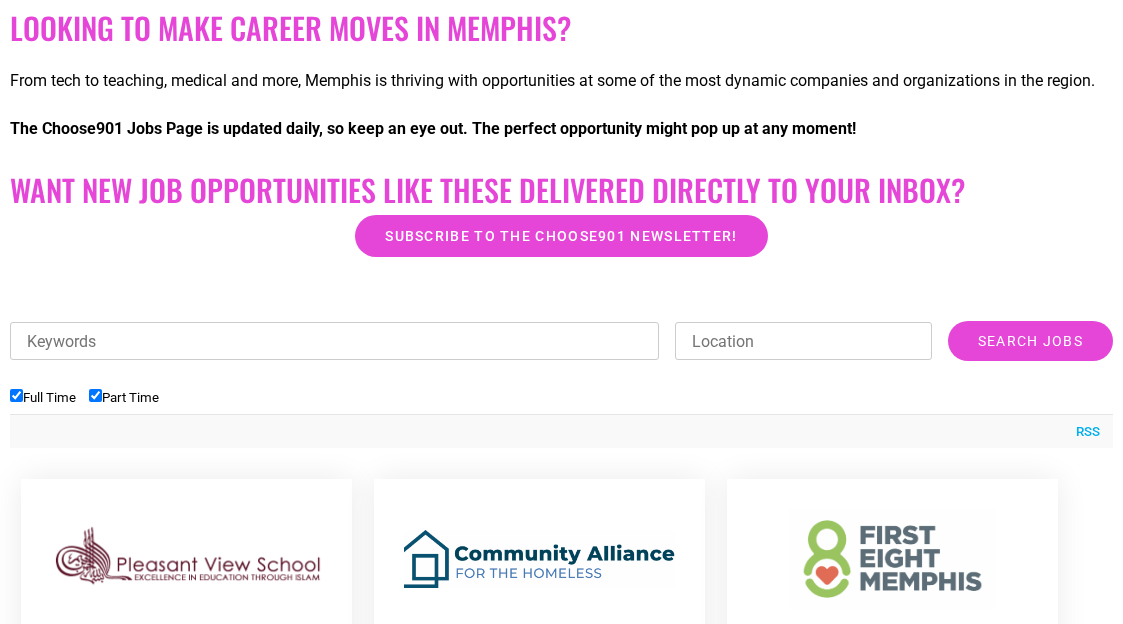 scroll, scrollTop: 419, scrollLeft: 0, axis: vertical 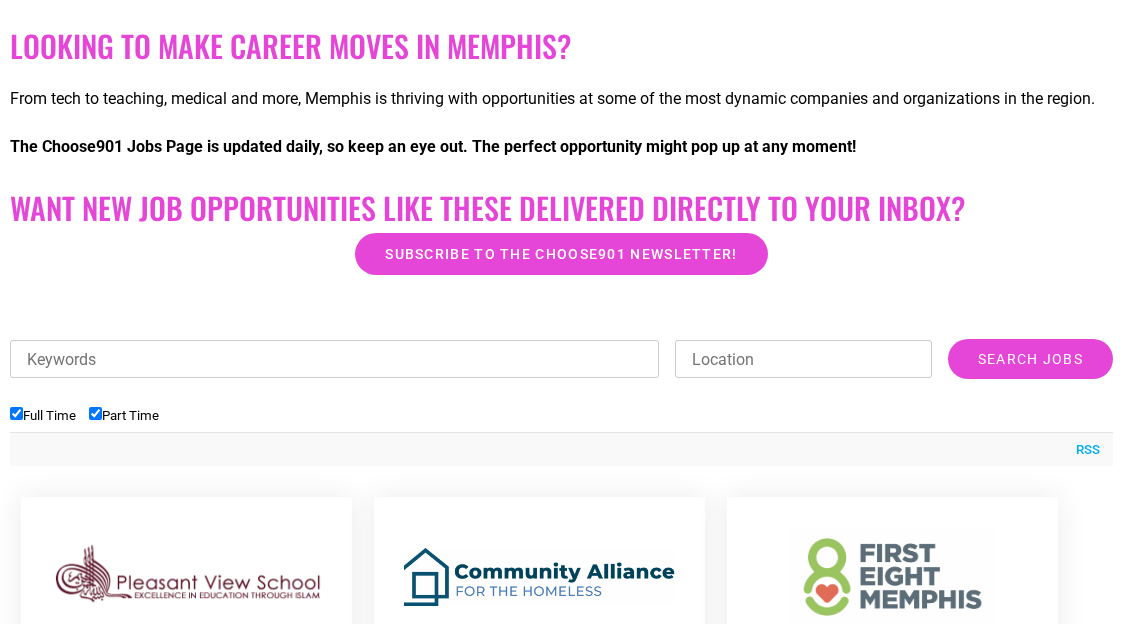 click on "Full Time" at bounding box center (43, 415) 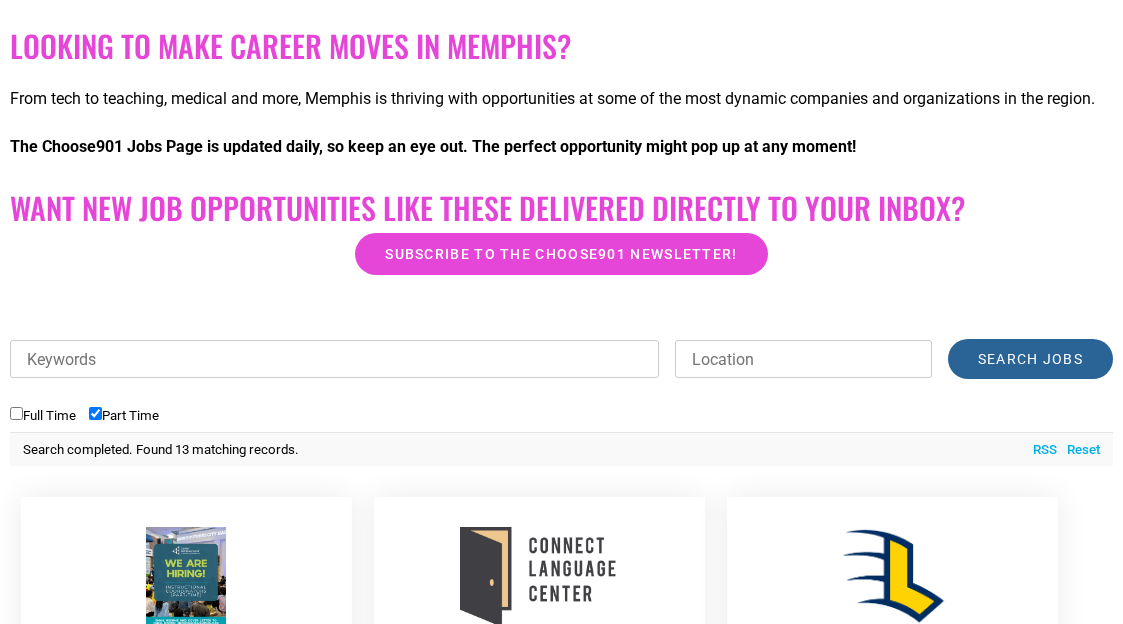 click on "Search Jobs" at bounding box center [1030, 359] 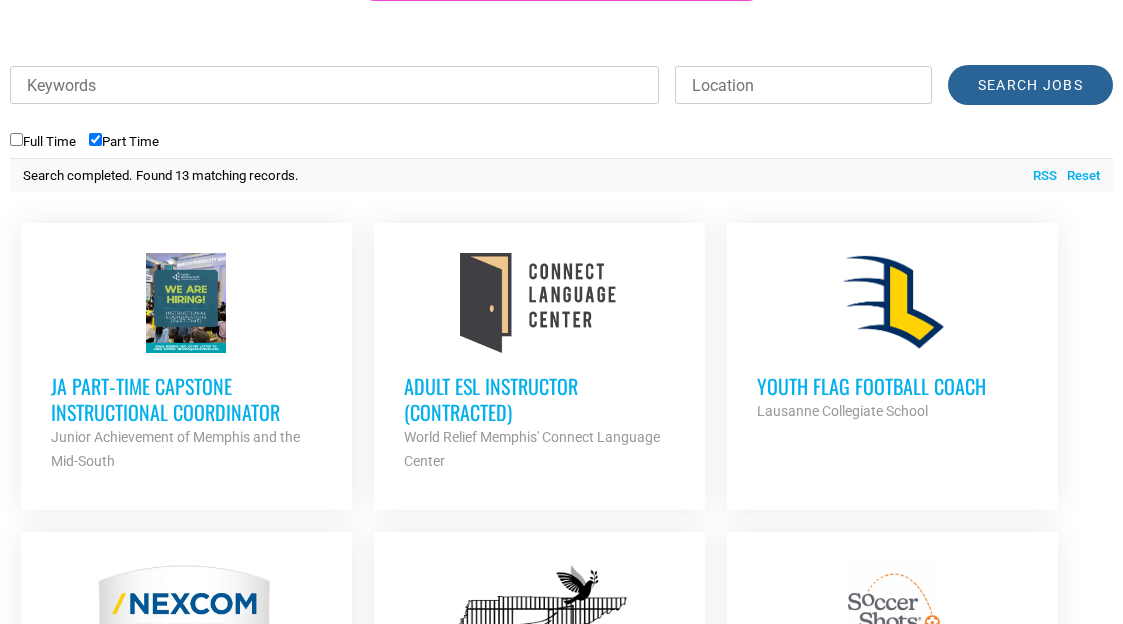 scroll, scrollTop: 696, scrollLeft: 0, axis: vertical 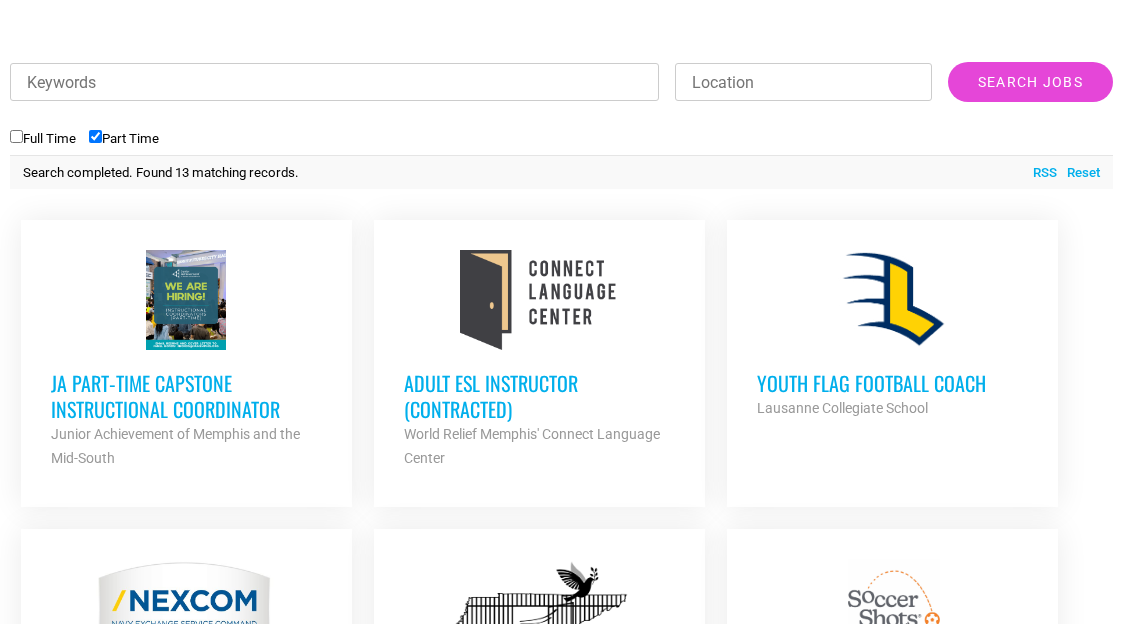 click on "JA Part‐time Capstone Instructional Coordinator" at bounding box center (186, 396) 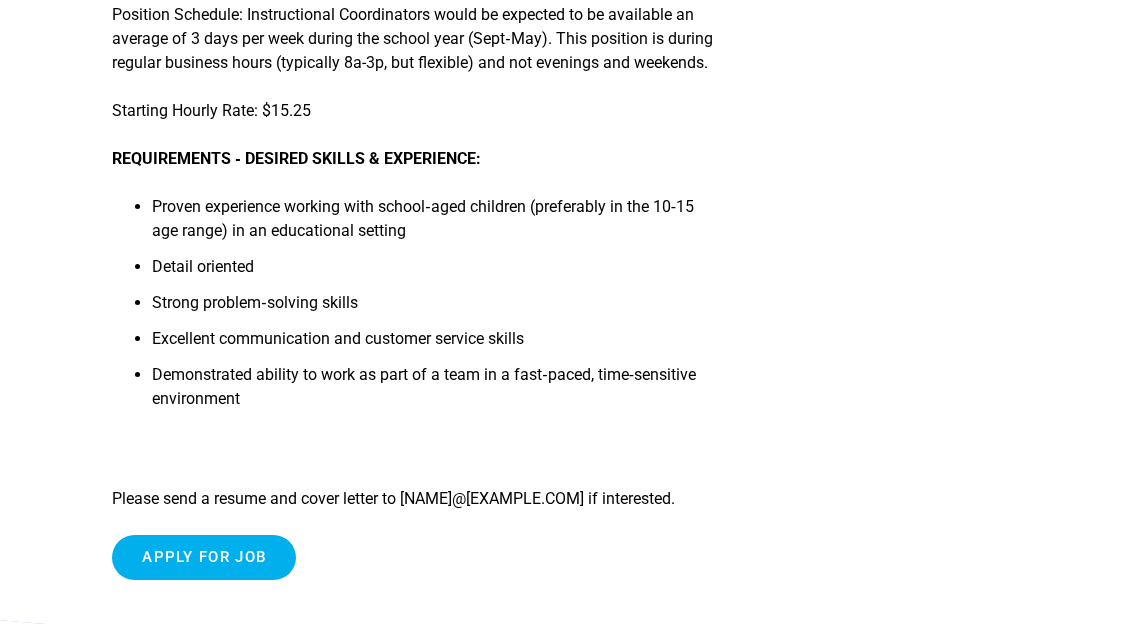 scroll, scrollTop: 846, scrollLeft: 0, axis: vertical 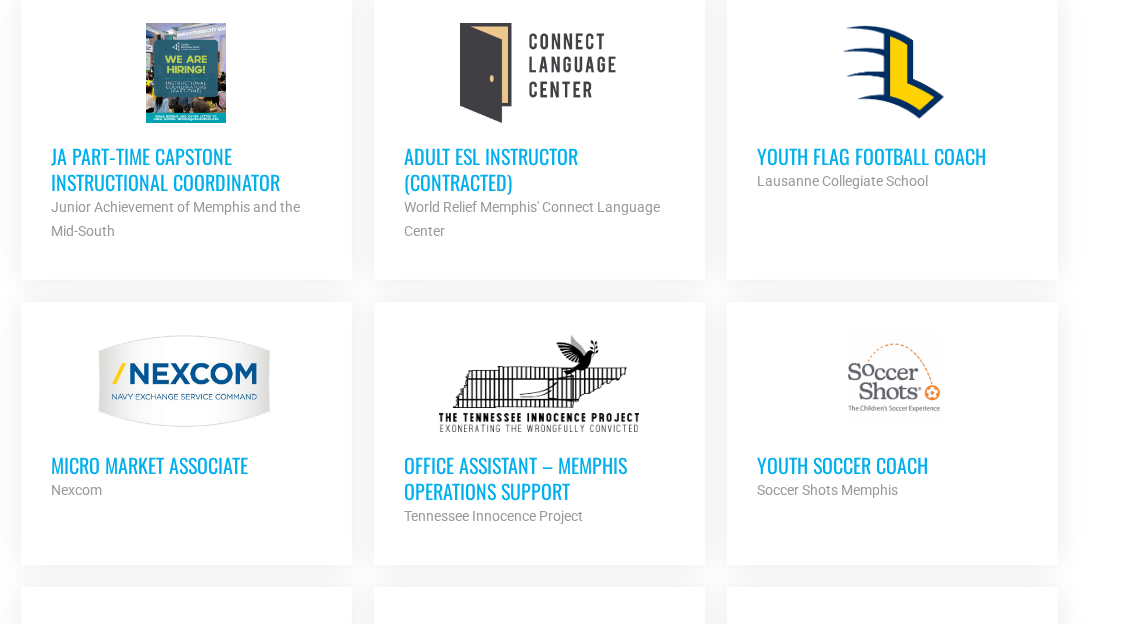 click on "Adult ESL Instructor (Contracted)" at bounding box center [539, 169] 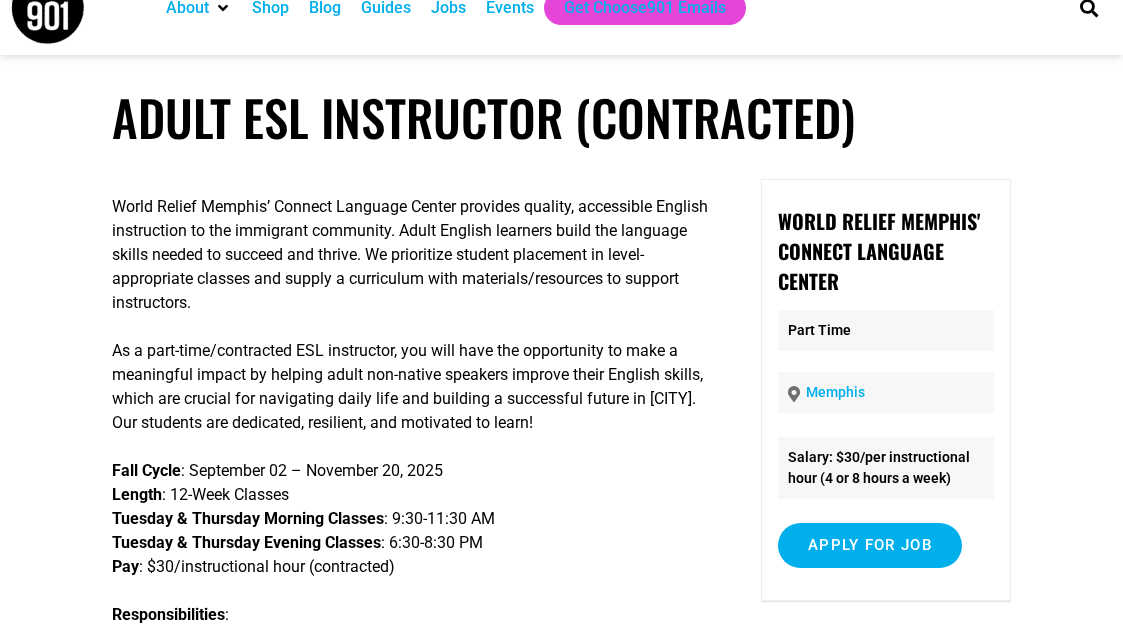 scroll, scrollTop: 0, scrollLeft: 0, axis: both 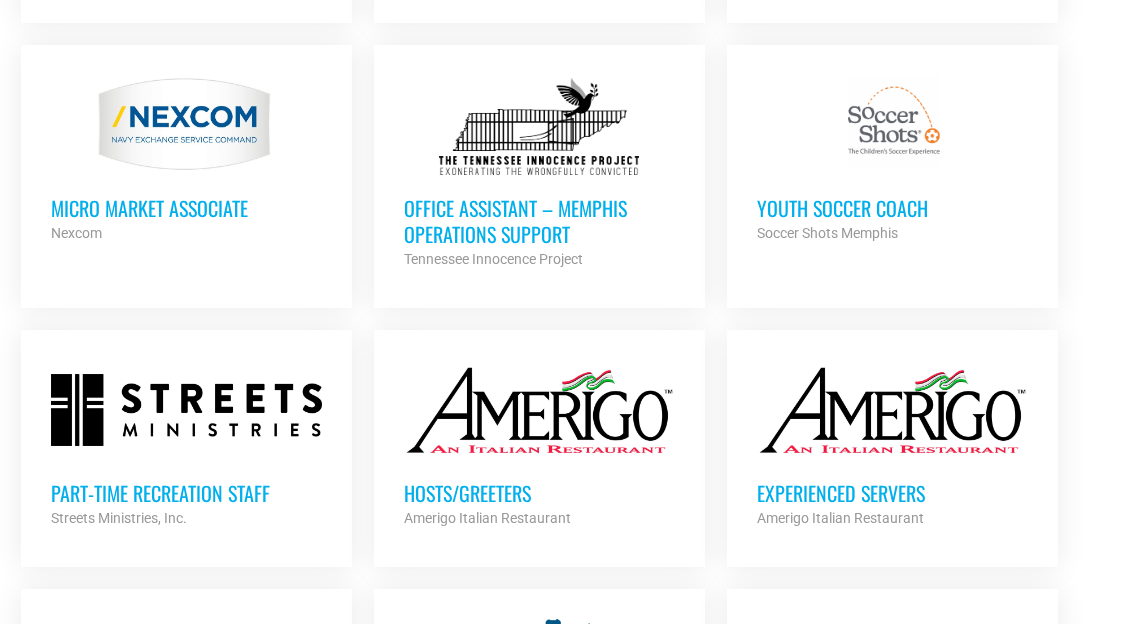 click on "Office Assistant – Memphis Operations Support" at bounding box center [539, 221] 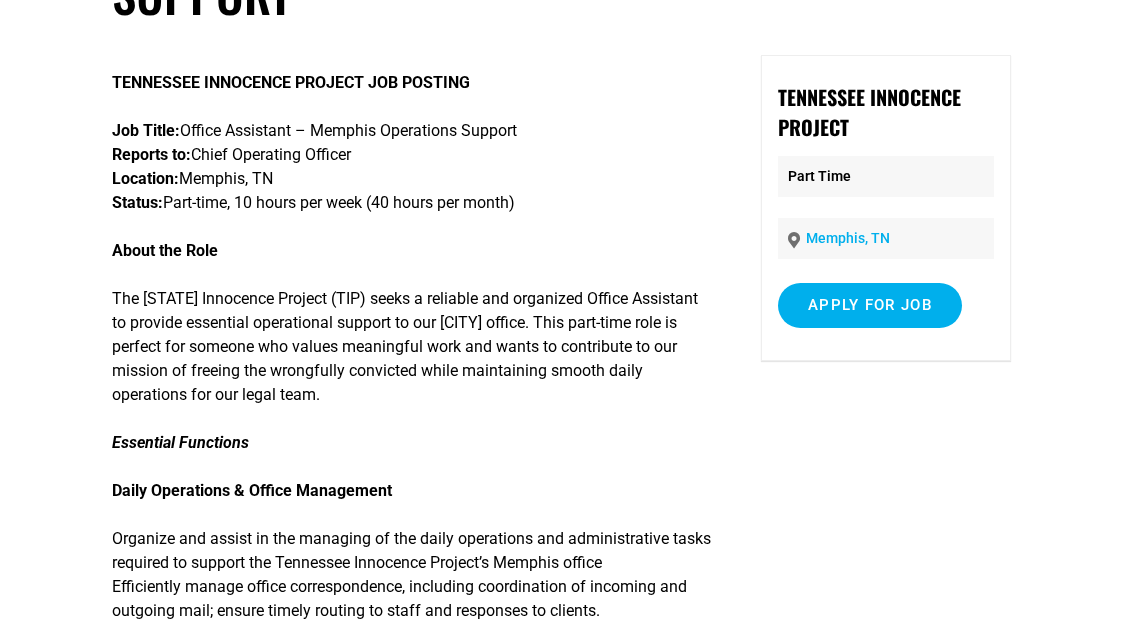 scroll, scrollTop: 0, scrollLeft: 0, axis: both 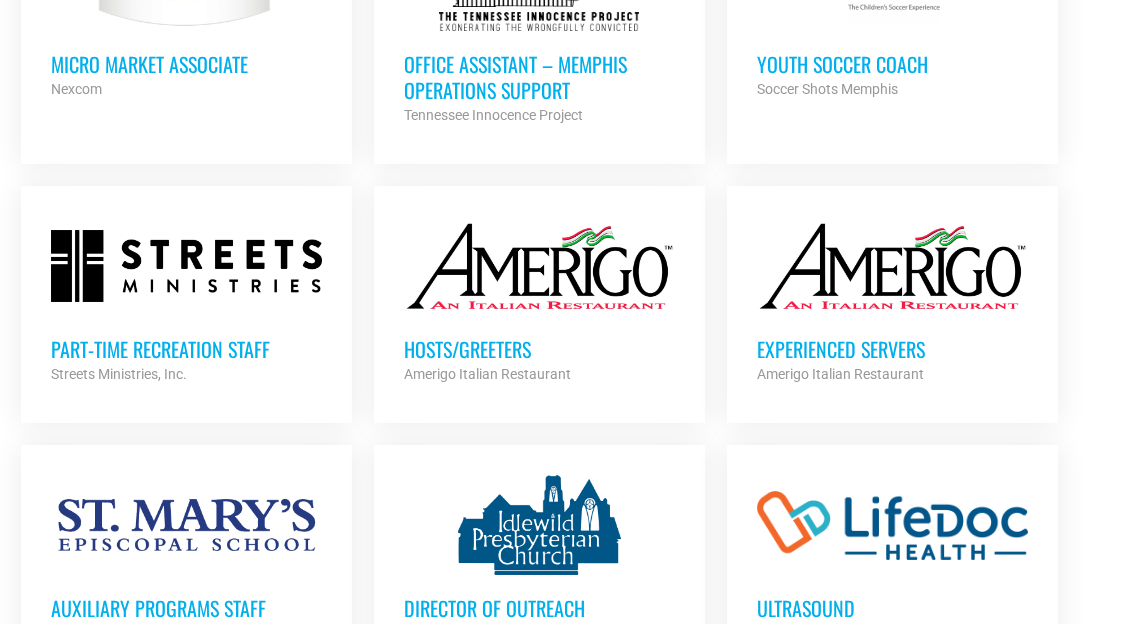 click on "Part-time Recreation Staff" at bounding box center [186, 349] 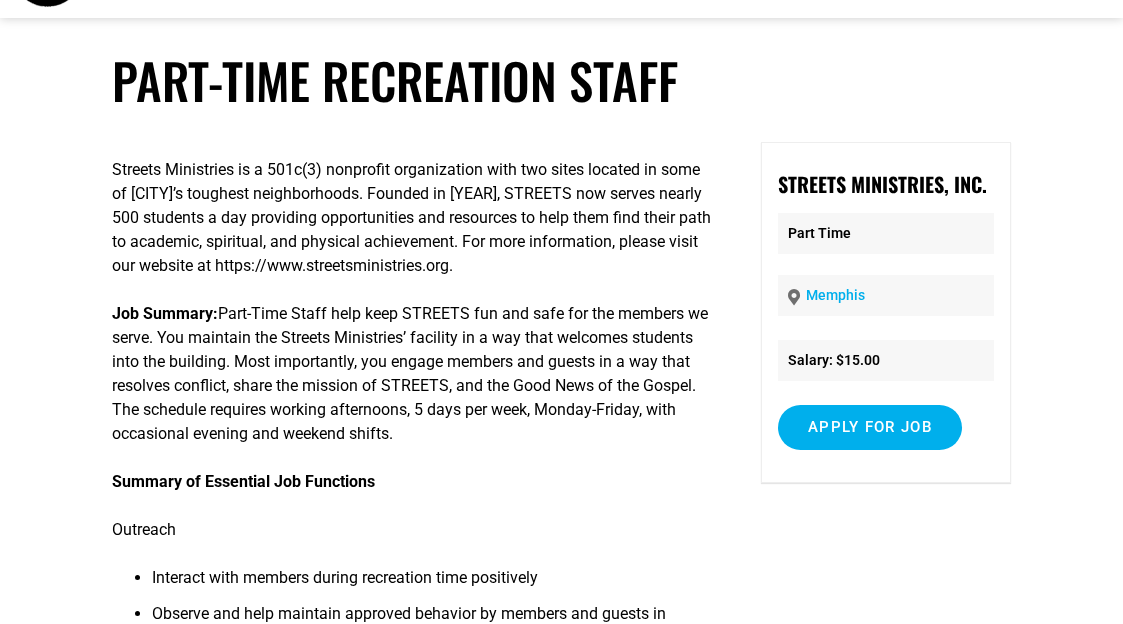 scroll, scrollTop: 83, scrollLeft: 0, axis: vertical 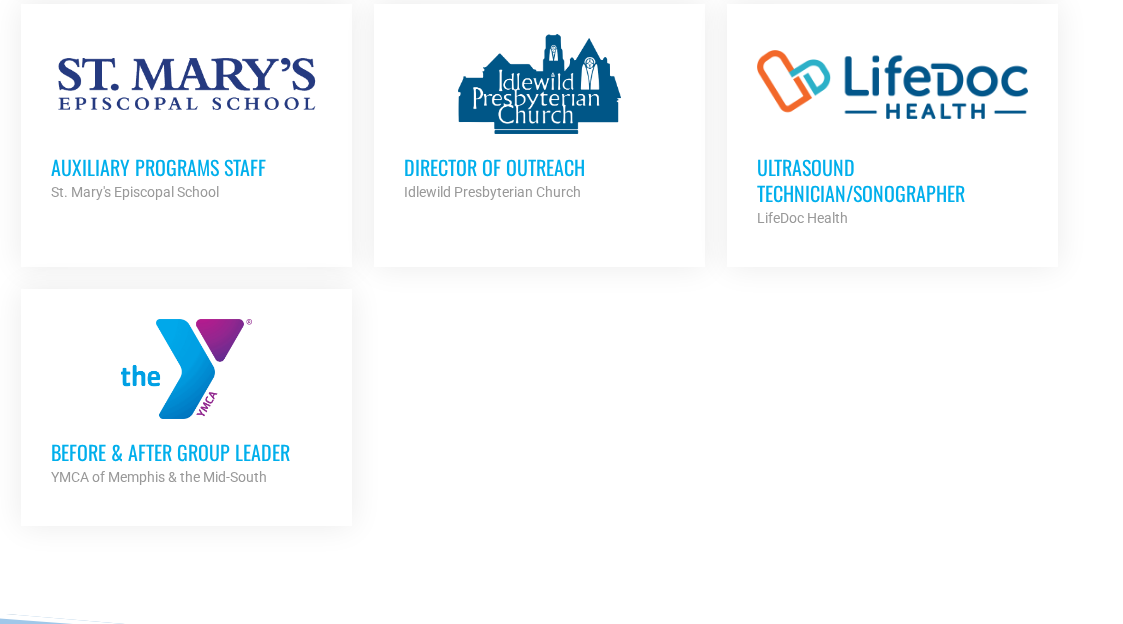click on "Before & After Group Leader" at bounding box center (186, 452) 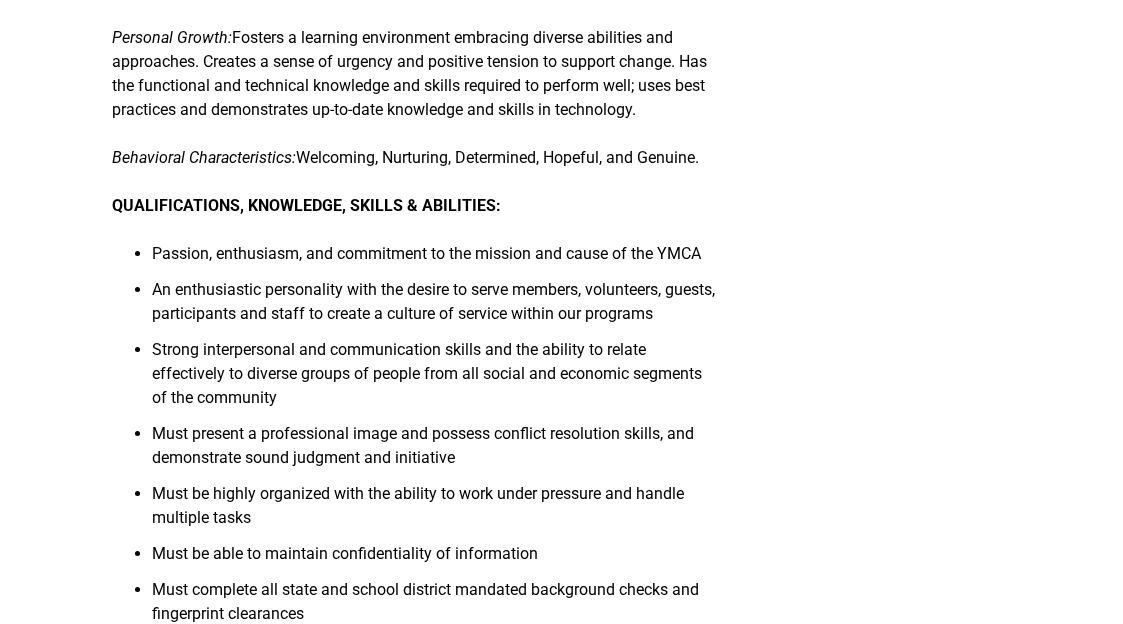 scroll, scrollTop: 1607, scrollLeft: 0, axis: vertical 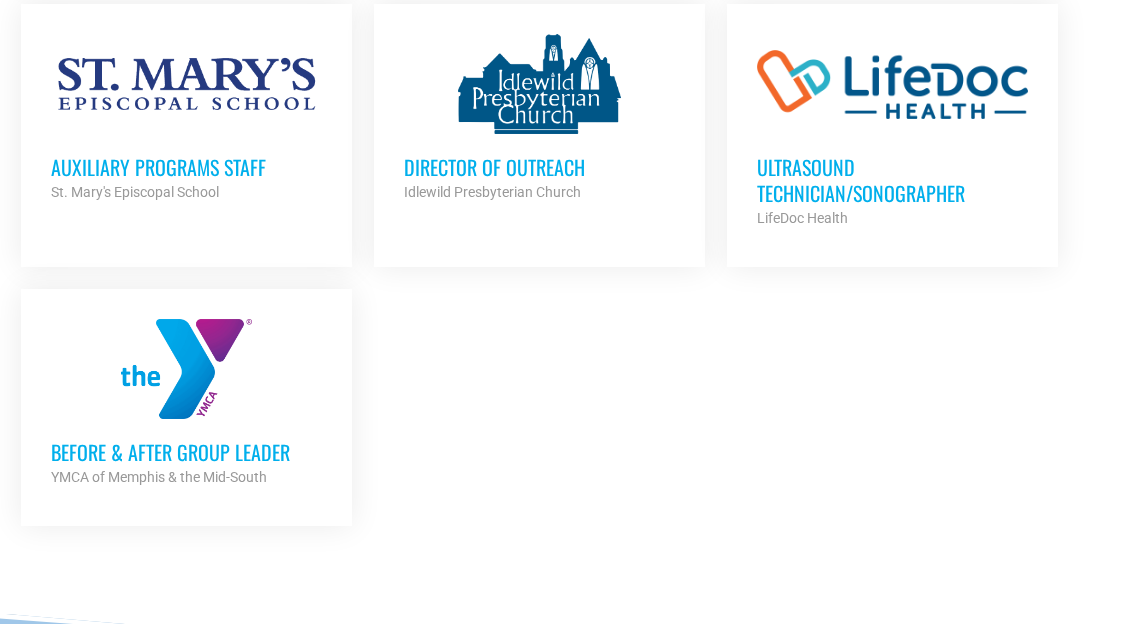 click on "Director of Outreach" at bounding box center (539, 167) 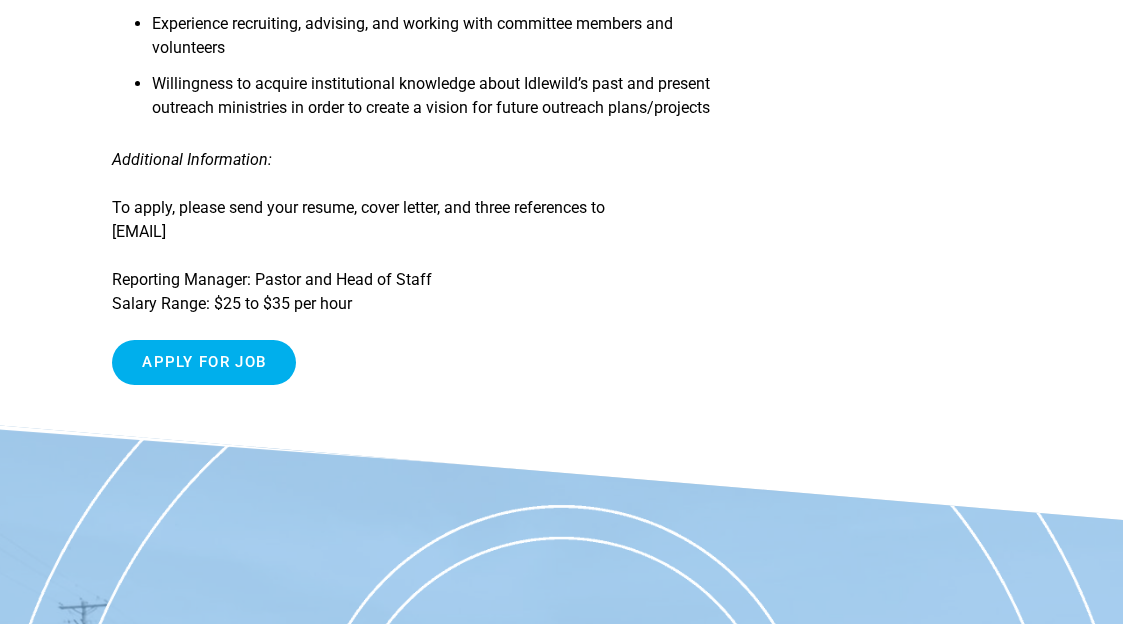 scroll, scrollTop: 2209, scrollLeft: 0, axis: vertical 